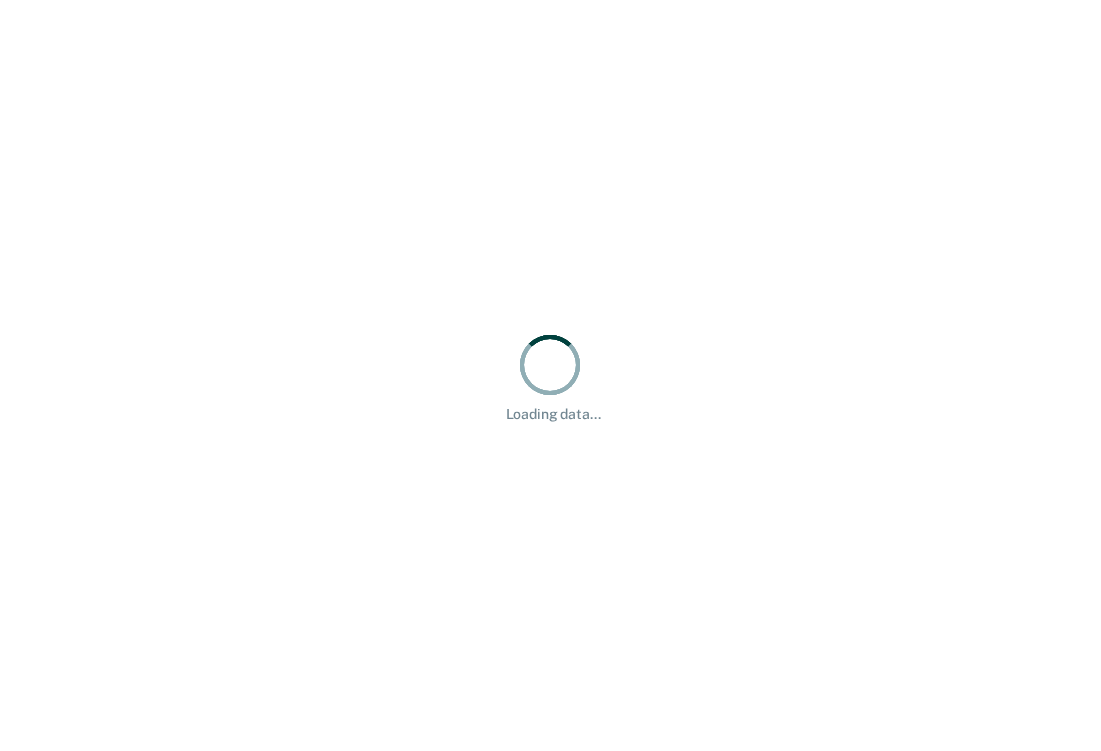 scroll, scrollTop: 0, scrollLeft: 0, axis: both 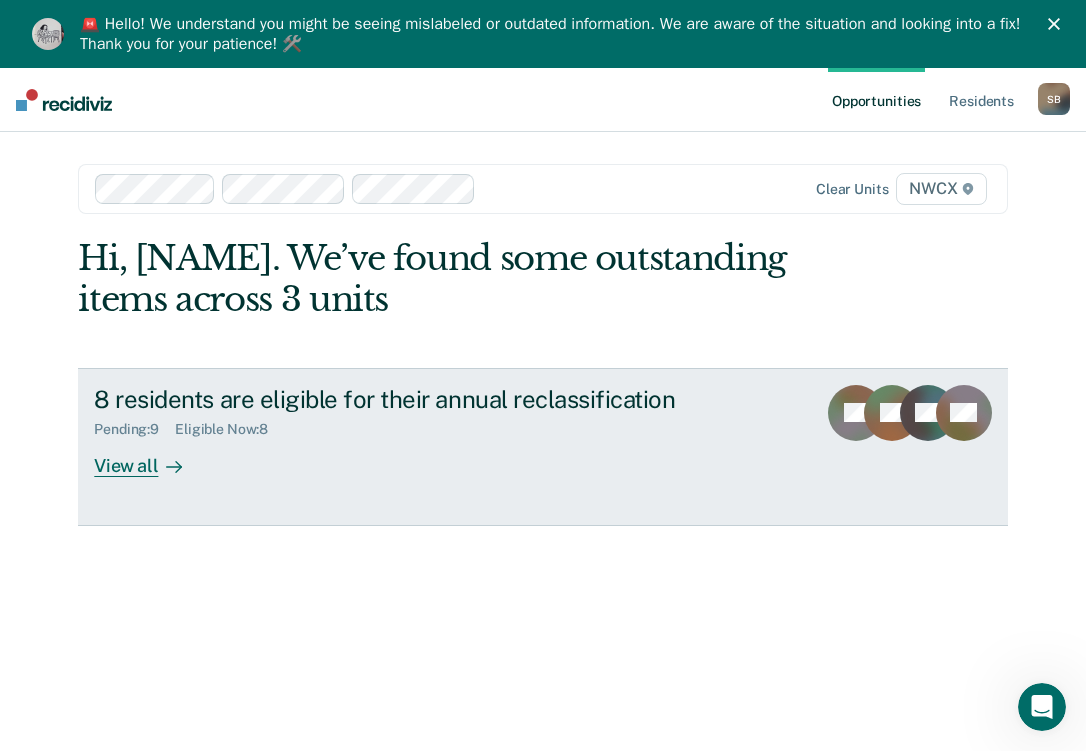 click on "8 residents are eligible for their annual reclassification Pending : 9 Eligible Now : 8 View all" at bounding box center [469, 431] 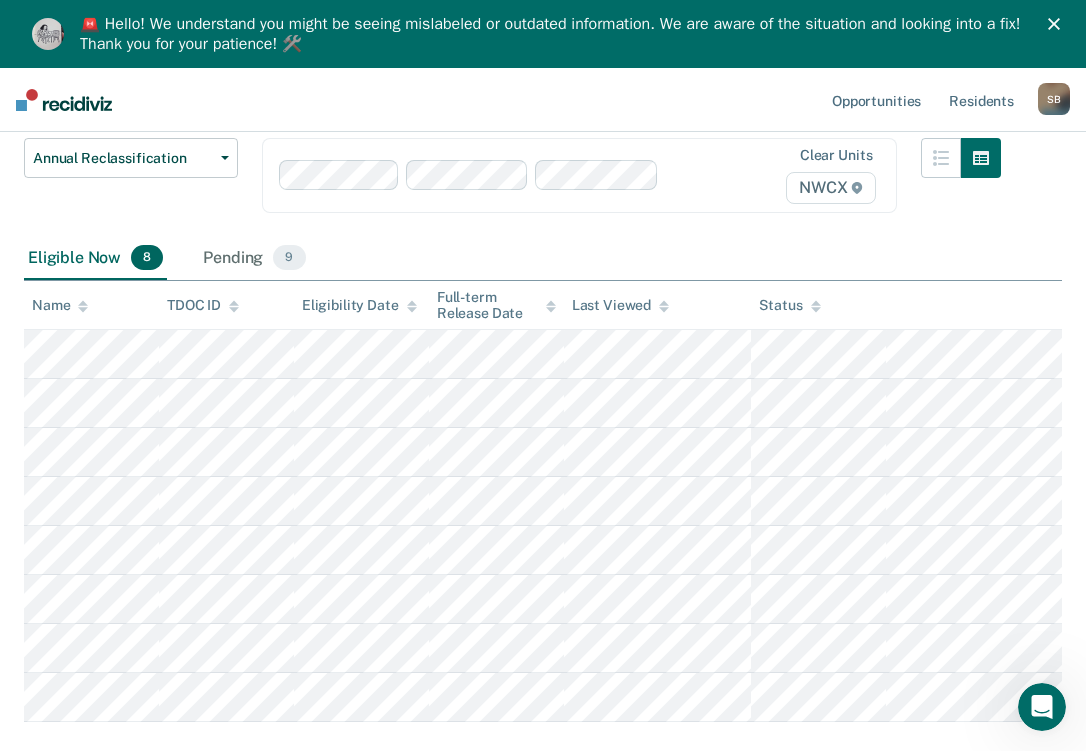 scroll, scrollTop: 200, scrollLeft: 0, axis: vertical 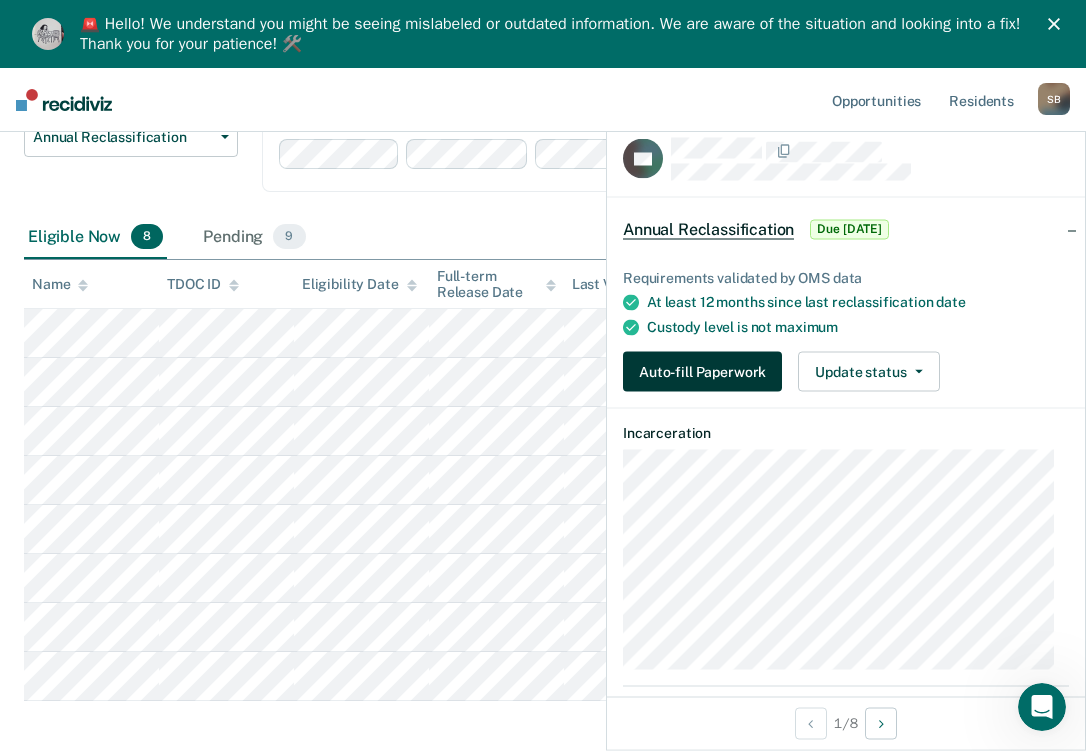 drag, startPoint x: 724, startPoint y: 283, endPoint x: 721, endPoint y: 376, distance: 93.04838 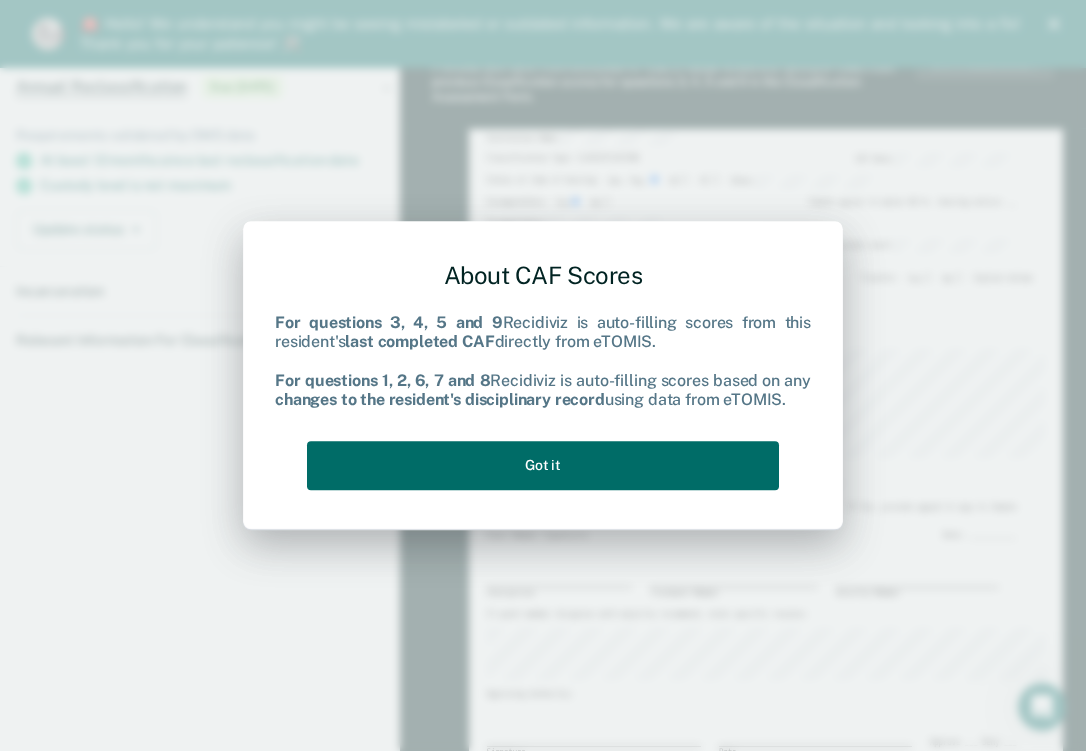 scroll, scrollTop: 0, scrollLeft: 0, axis: both 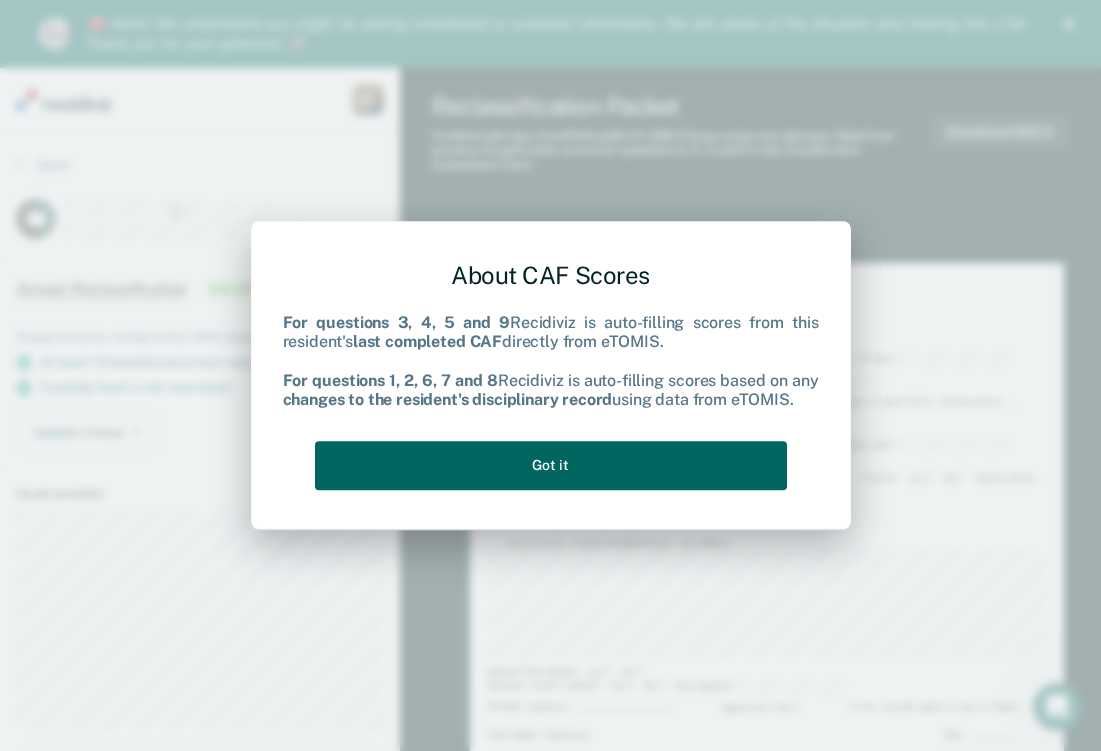 click on "Got it" at bounding box center [551, 465] 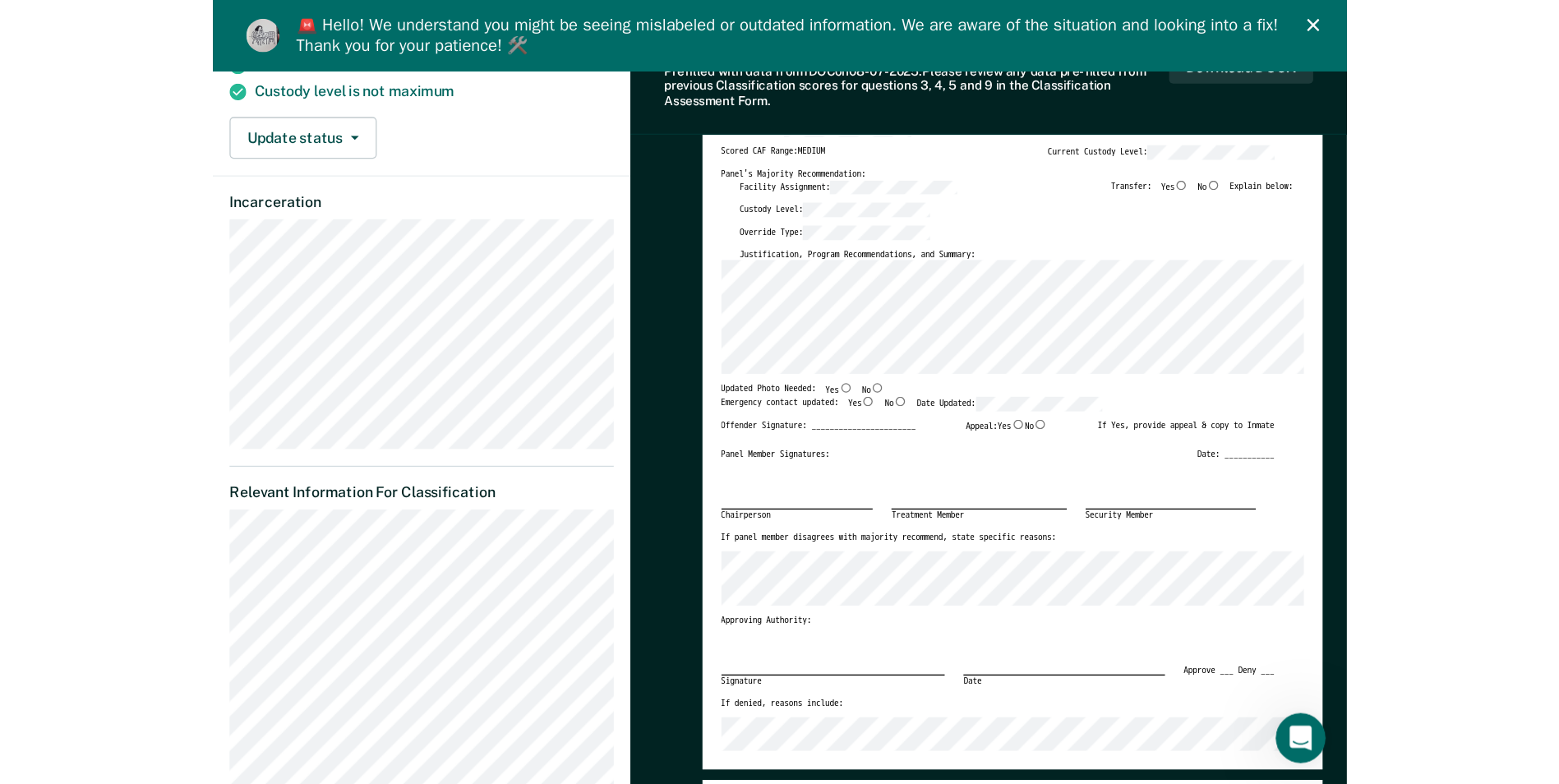 scroll, scrollTop: 0, scrollLeft: 0, axis: both 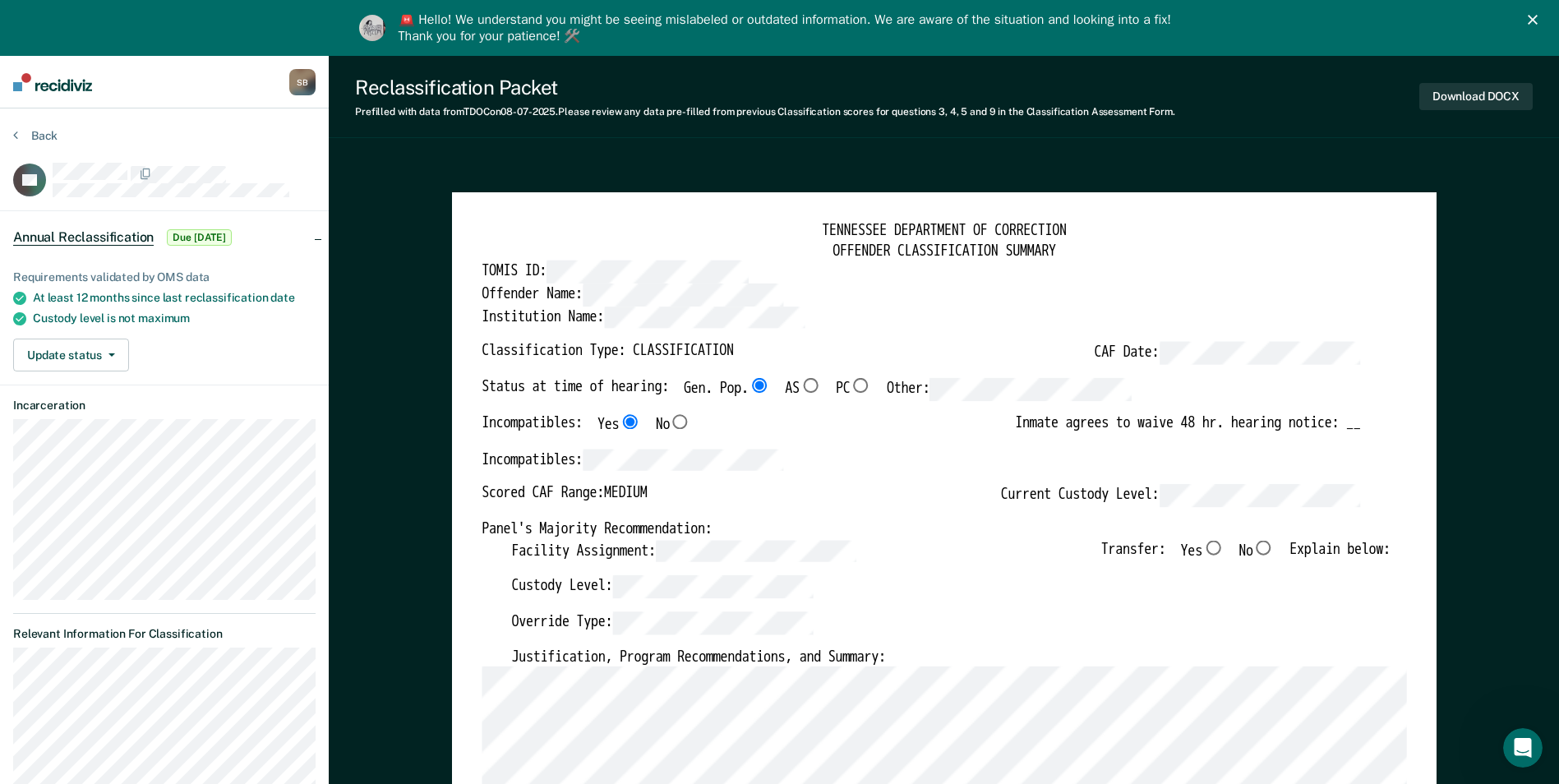 click on "No" at bounding box center (1263, 547) 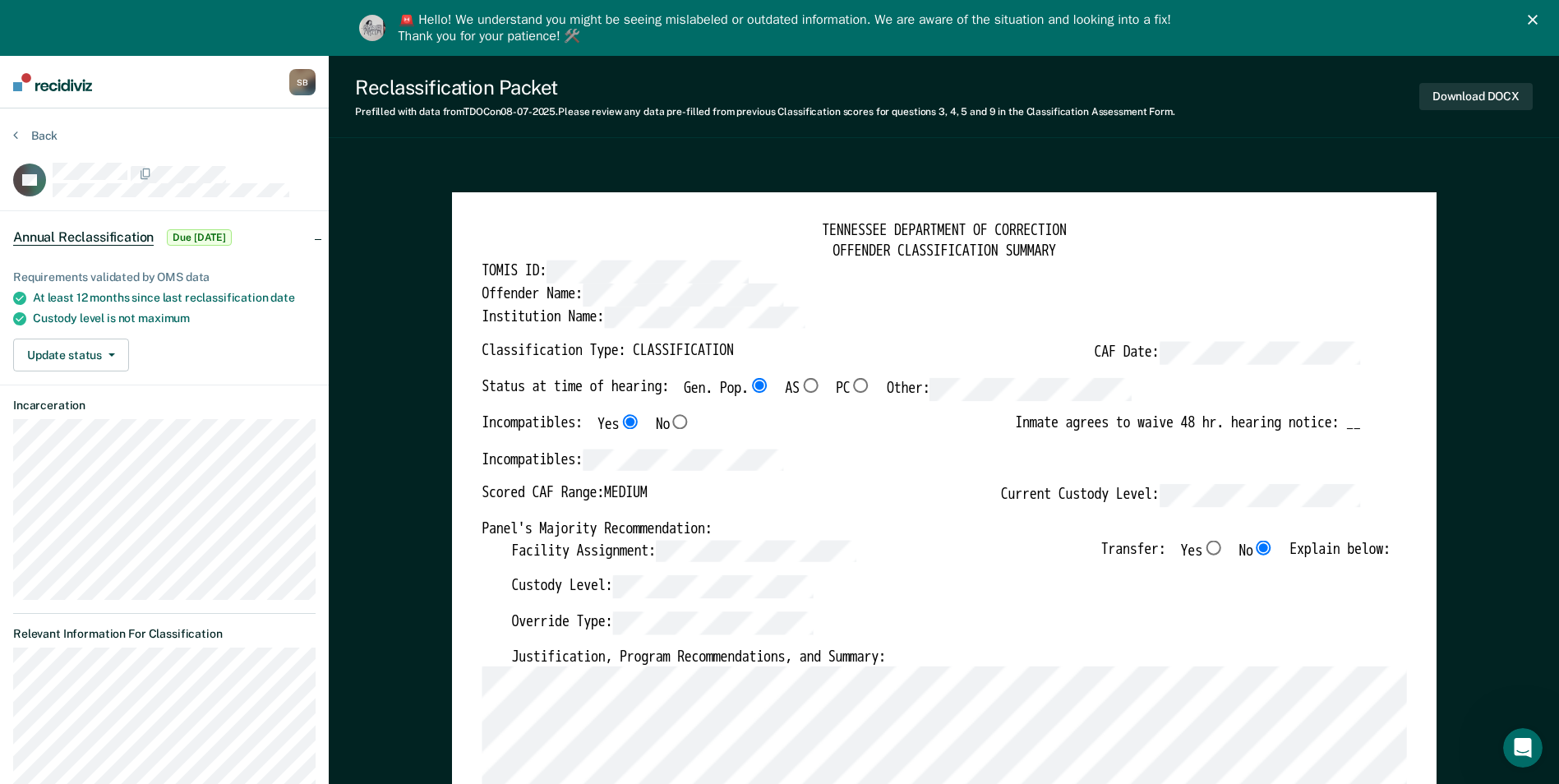 type on "x" 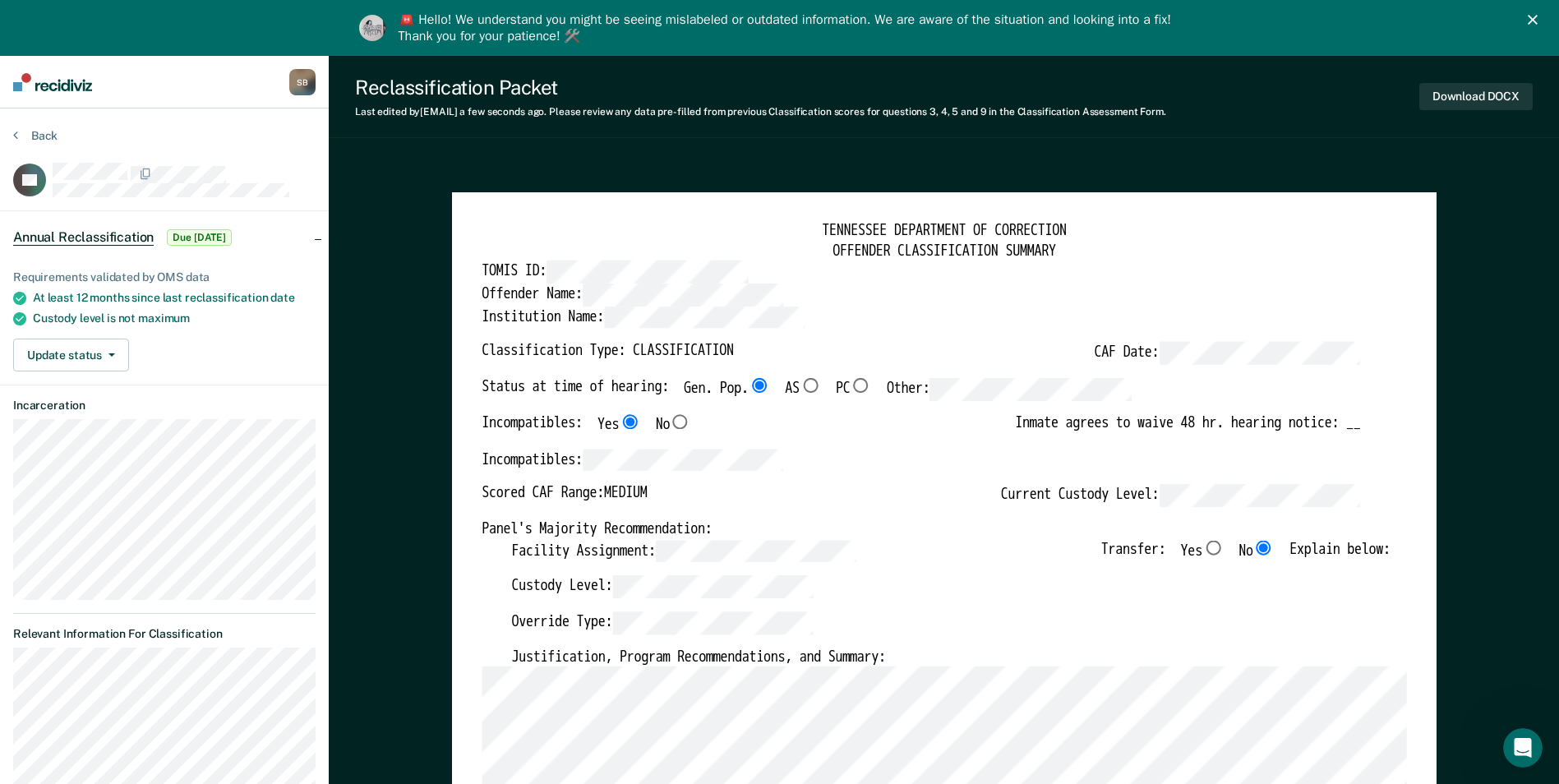 scroll, scrollTop: 82, scrollLeft: 0, axis: vertical 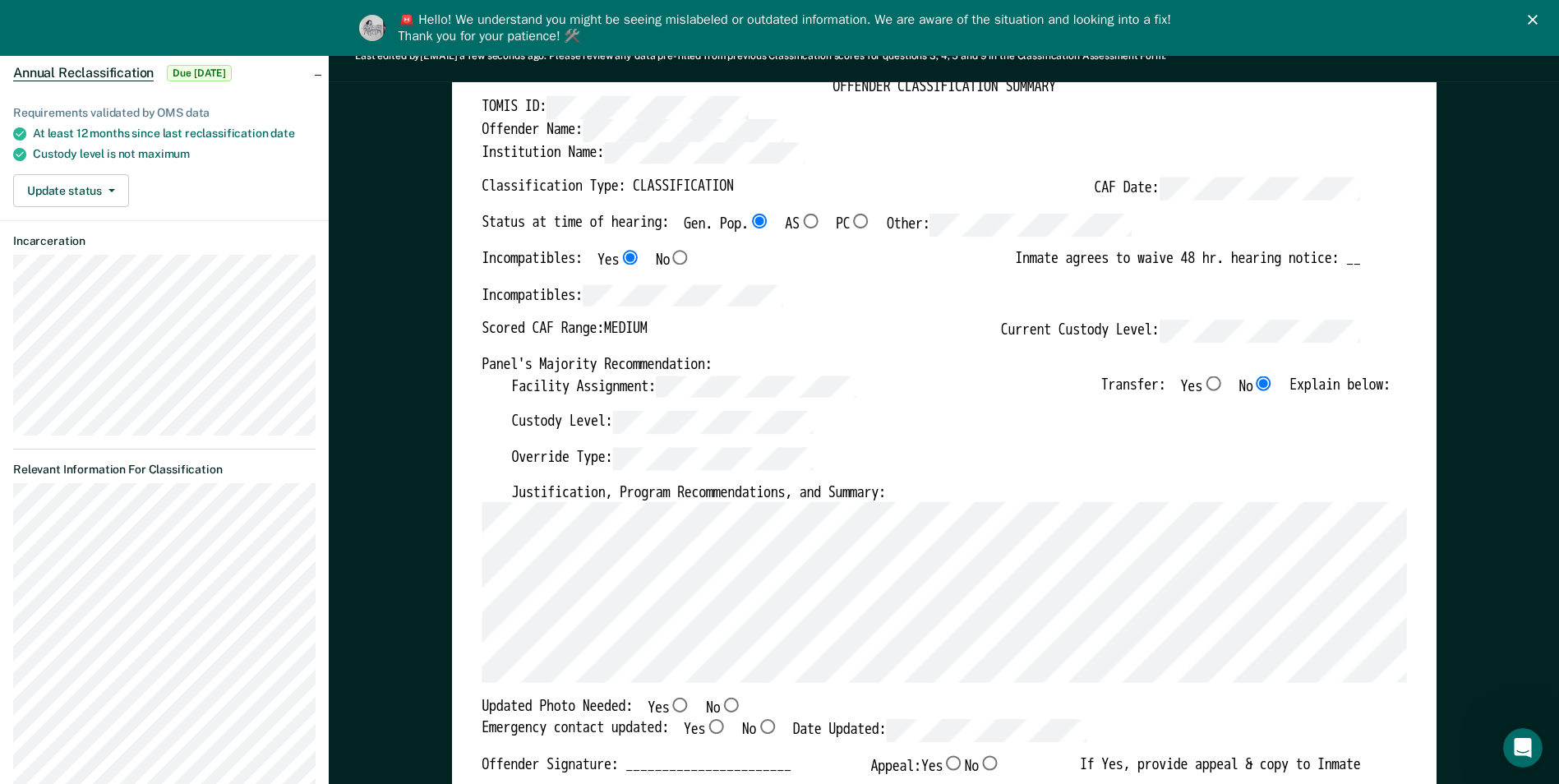 click on "Yes" at bounding box center [680, 706] 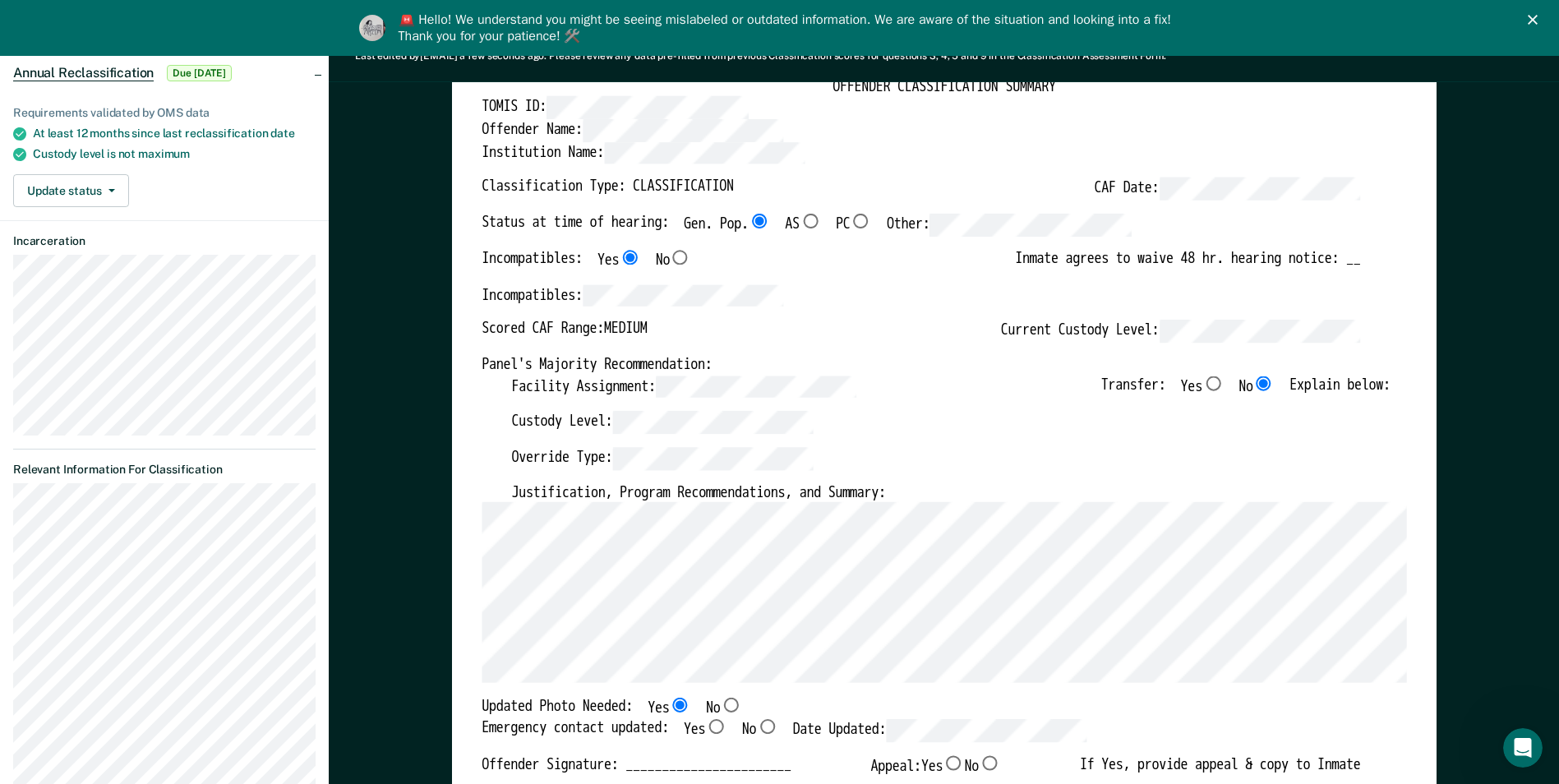 type on "x" 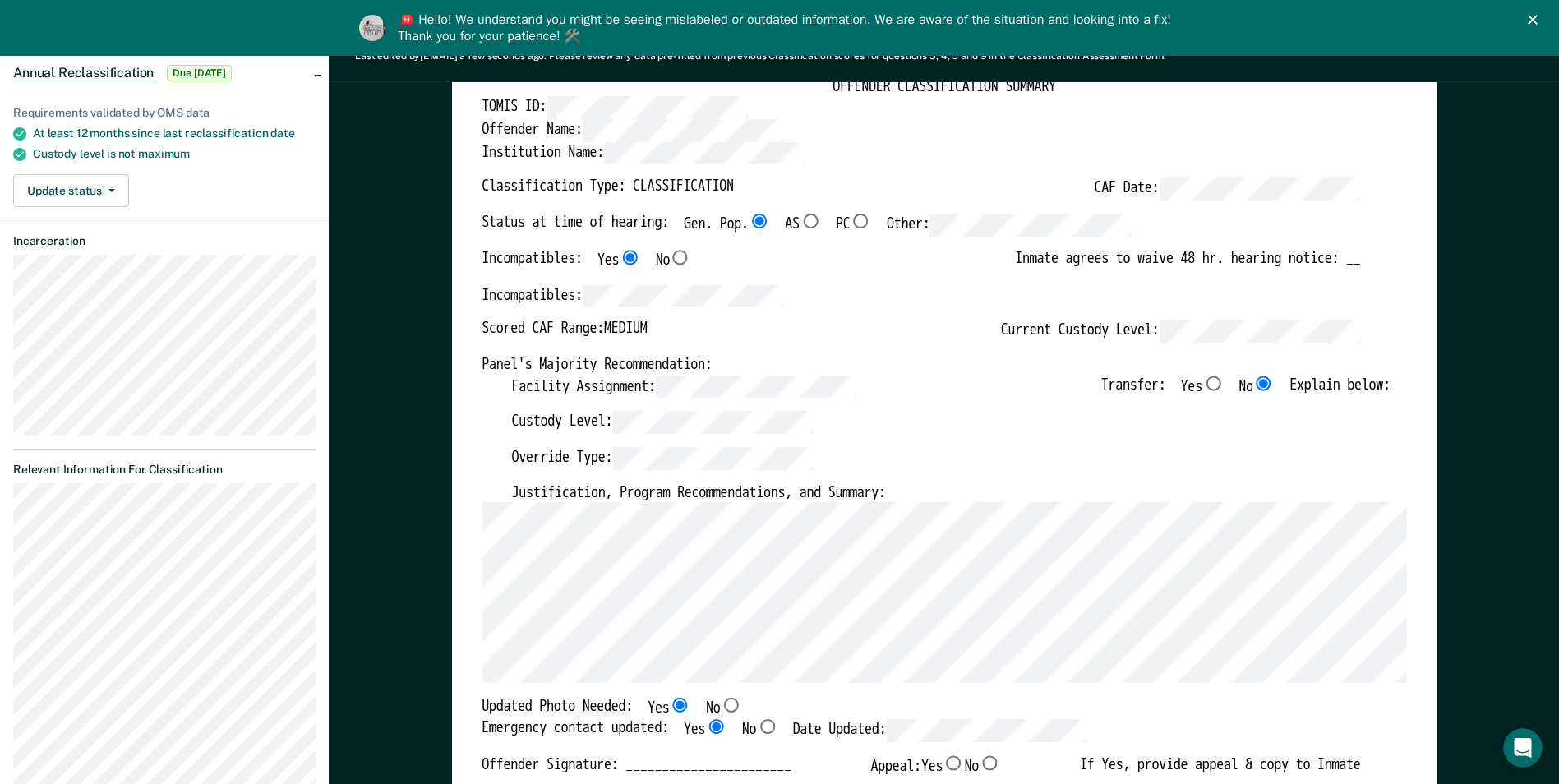 type on "x" 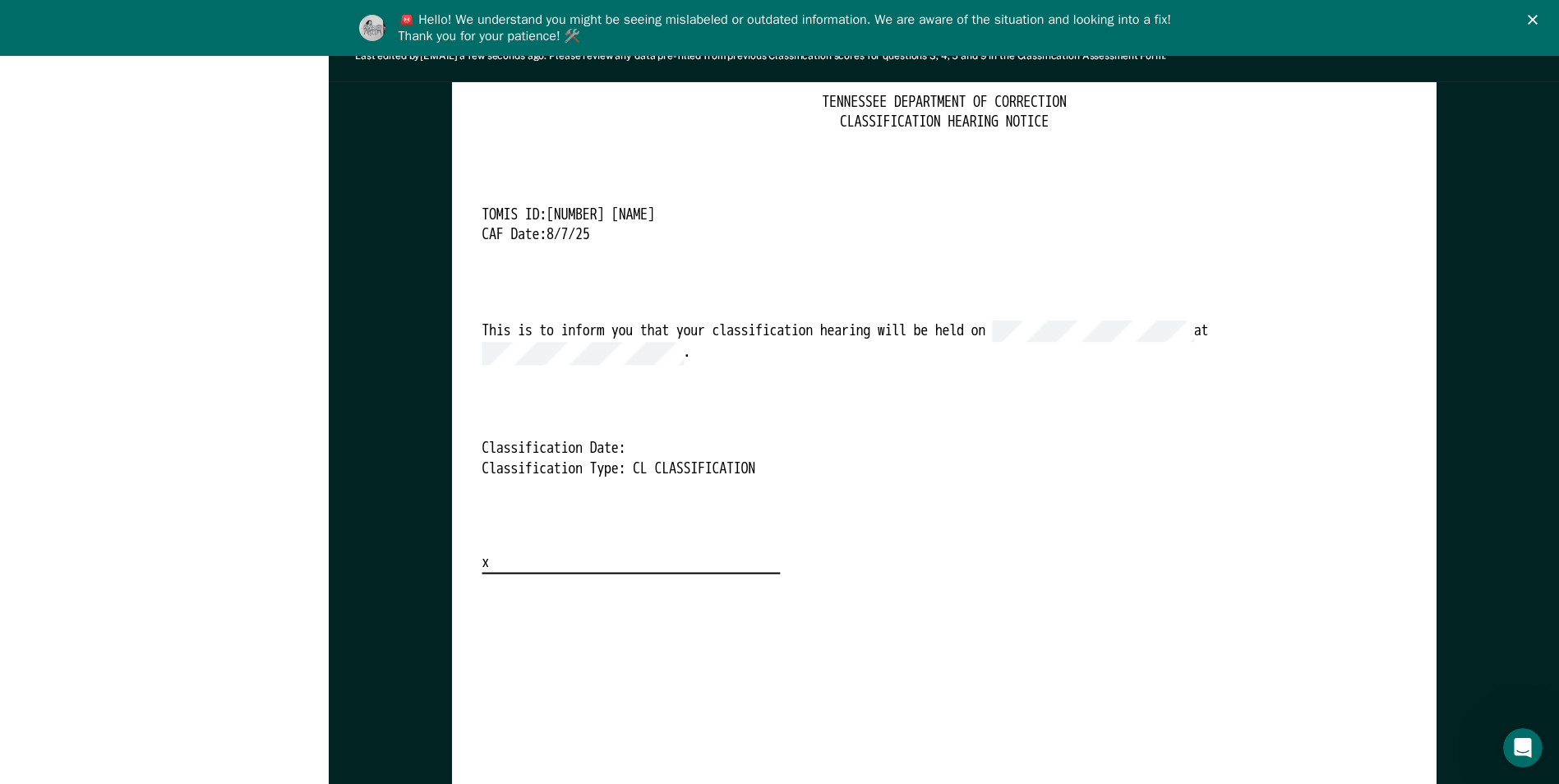 scroll, scrollTop: 4109, scrollLeft: 0, axis: vertical 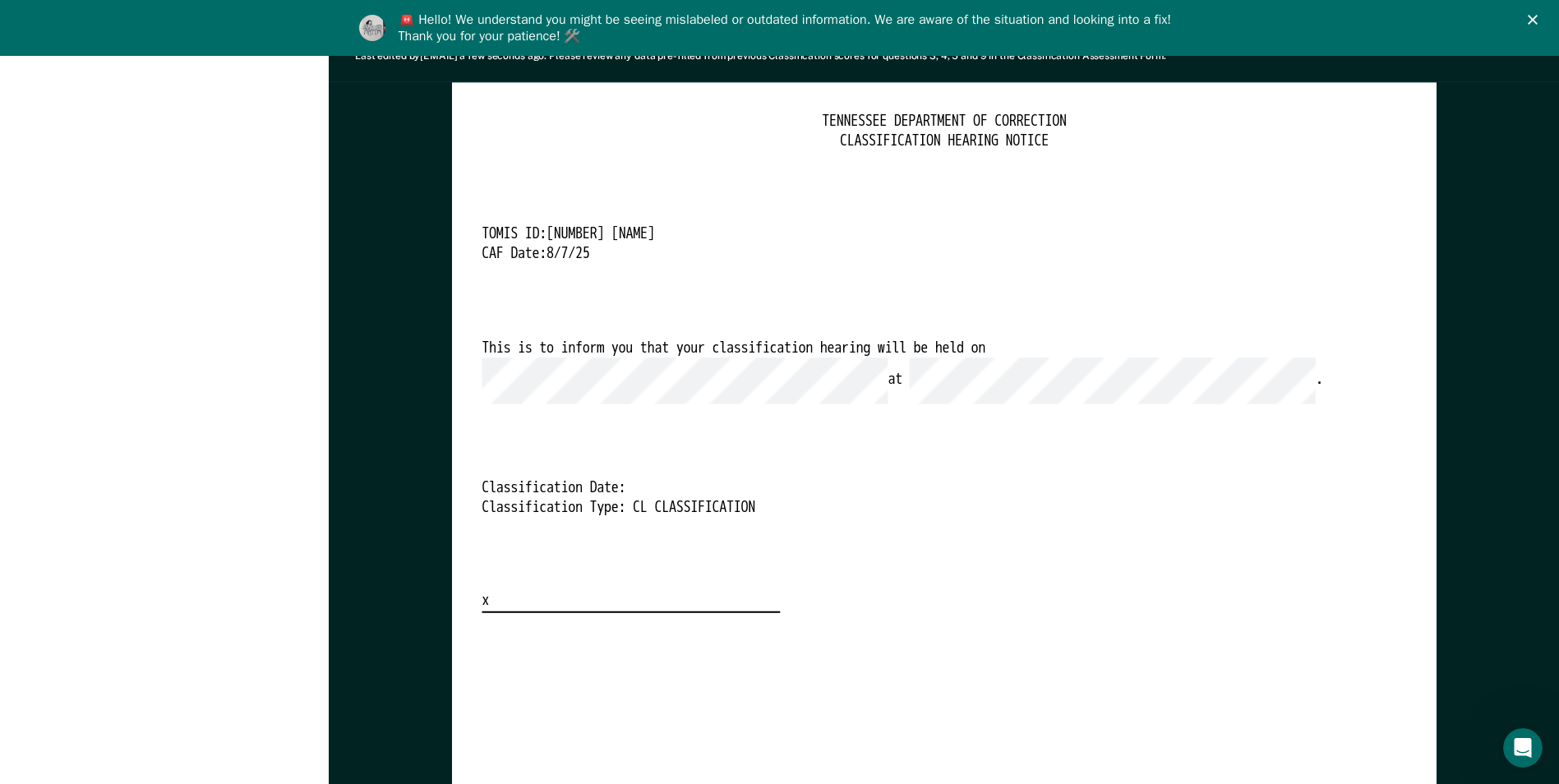 drag, startPoint x: 842, startPoint y: 470, endPoint x: 893, endPoint y: 395, distance: 90.6973 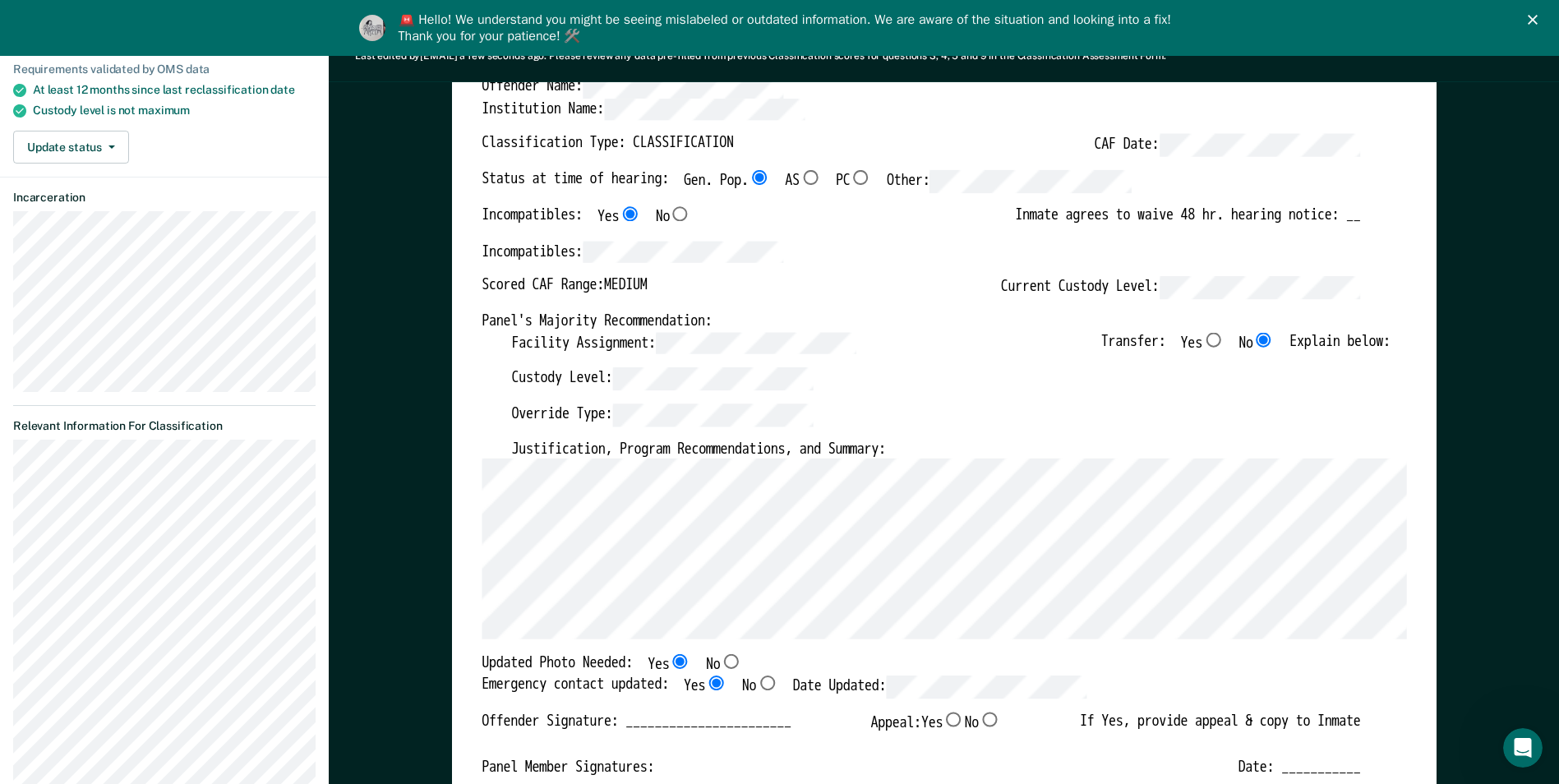scroll, scrollTop: 0, scrollLeft: 0, axis: both 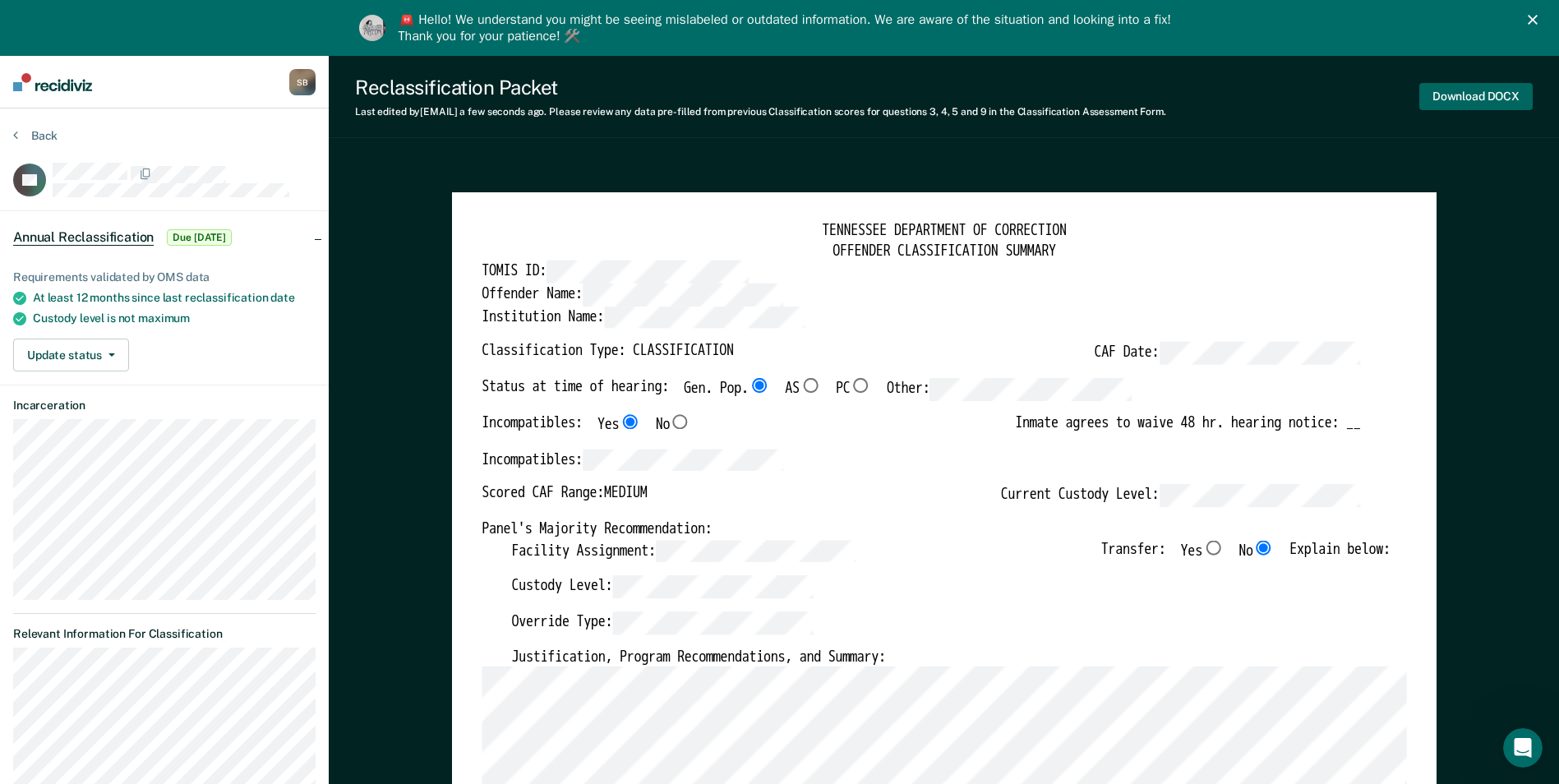 click on "Download DOCX" at bounding box center (1476, 96) 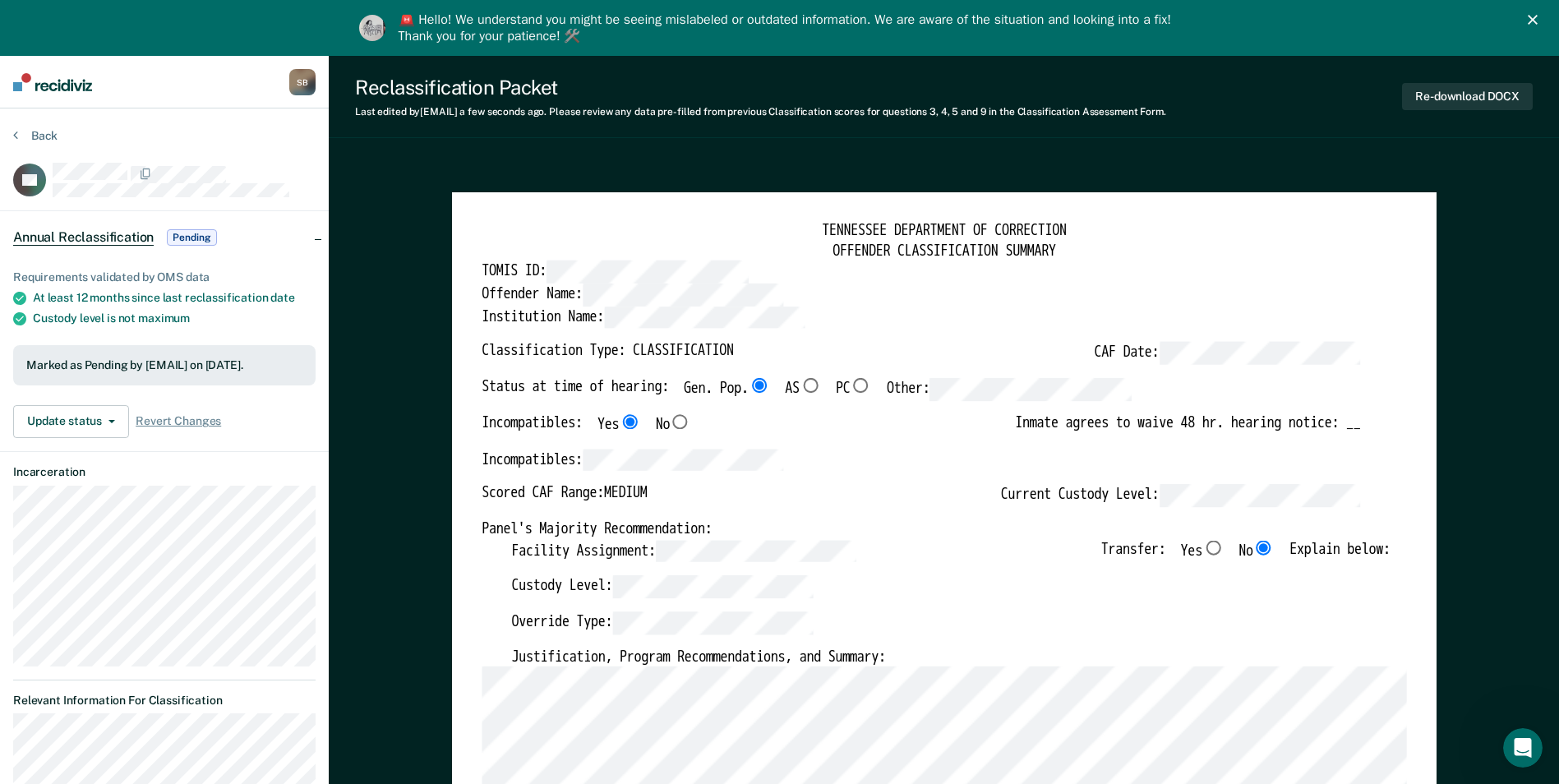 drag, startPoint x: 587, startPoint y: 164, endPoint x: 546, endPoint y: 150, distance: 43.324358 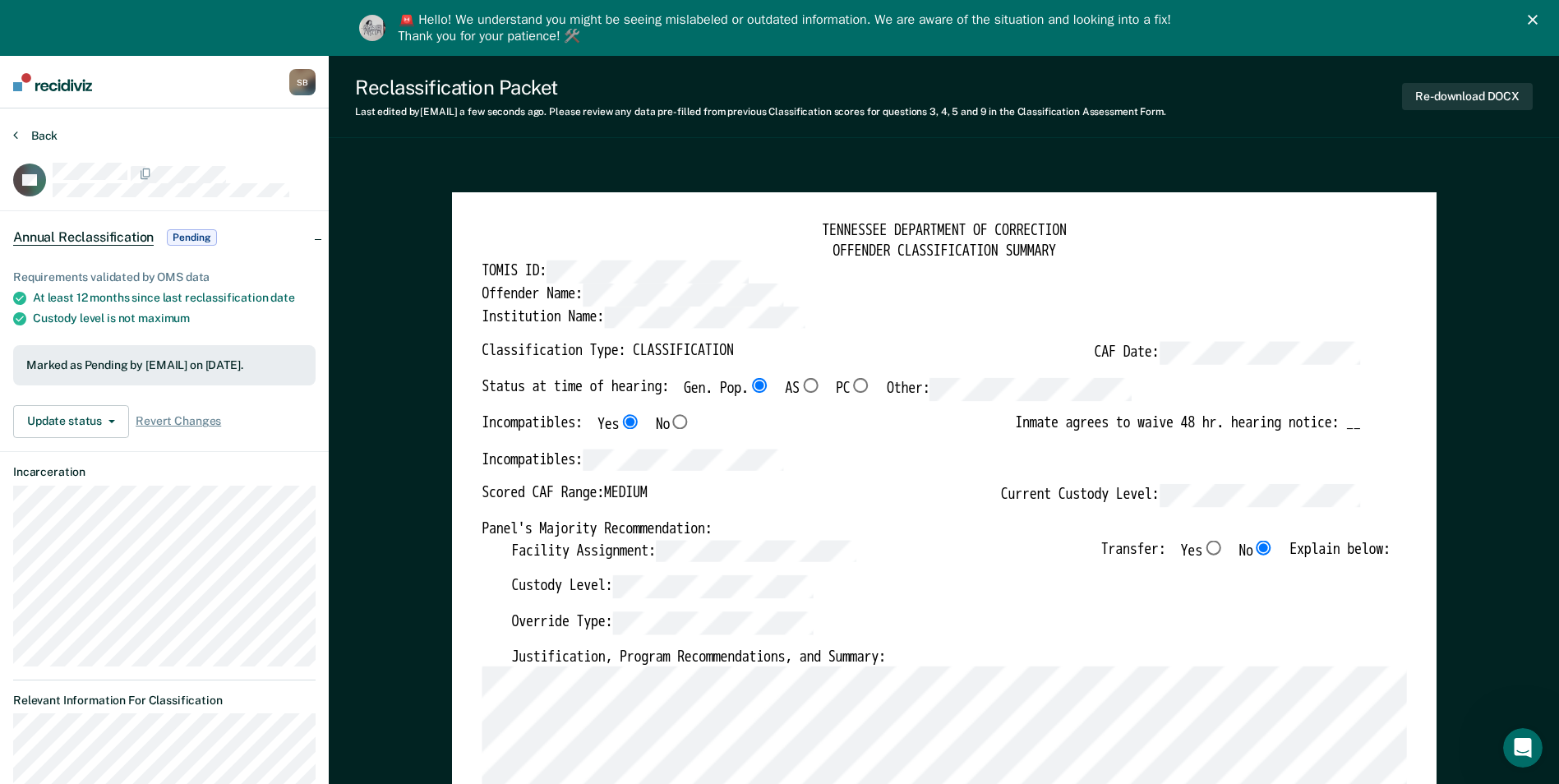 click on "Back" at bounding box center (35, 136) 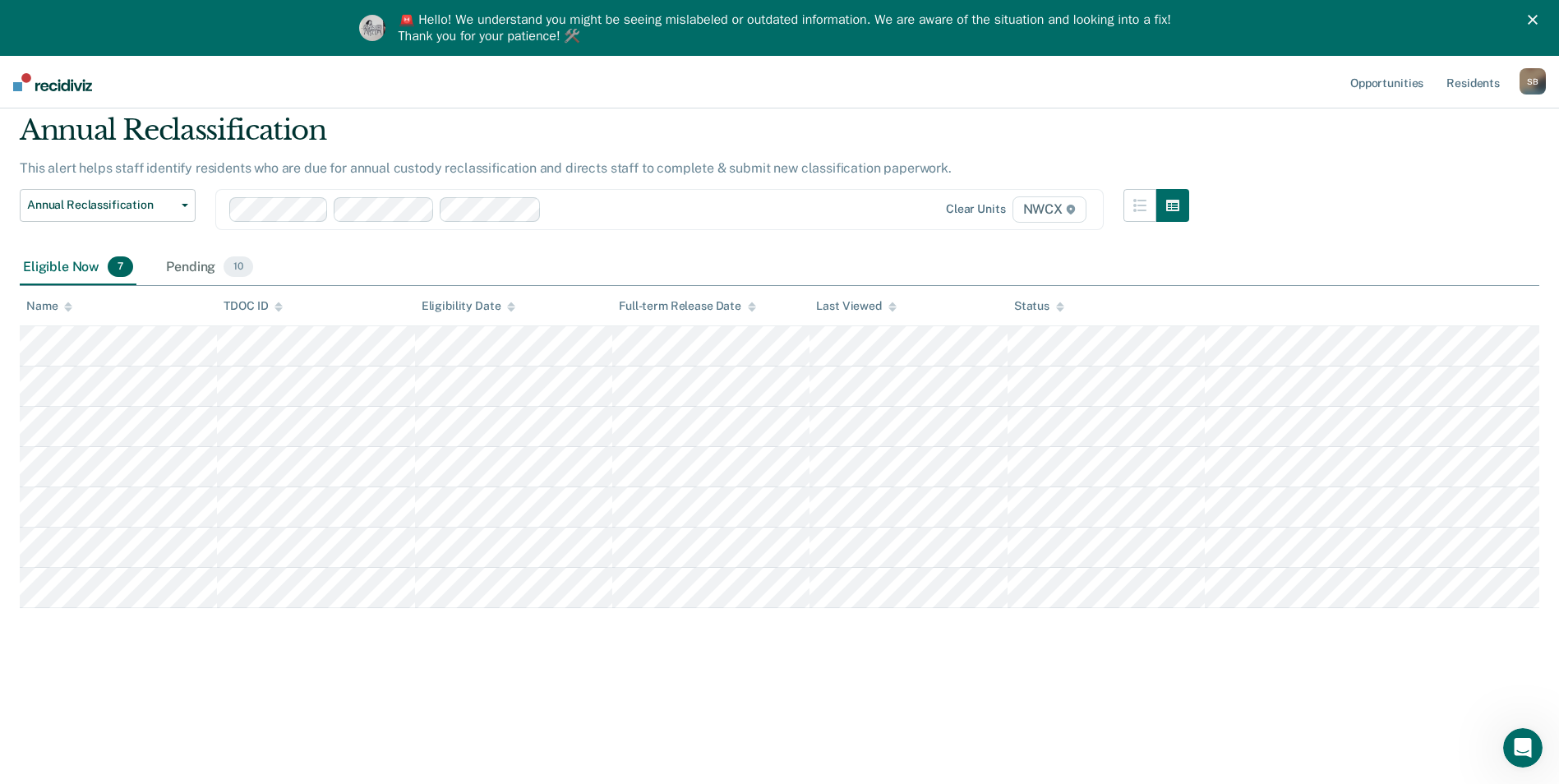 click on "Annual Reclassification This alert helps staff identify residents who are due for annual custody reclassification and directs staff to complete & submit new classification paperwork. Annual Reclassification Custody Level Downgrade Annual Reclassification Initial Classification Clear units NWCX Eligible Now 7 Pending 10
To pick up a draggable item, press the space bar.
While dragging, use the arrow keys to move the item.
Press space again to drop the item in its new position, or press escape to cancel.
Name TDOC ID Eligibility Date Full-term Release Date Last Viewed Status" at bounding box center [779, 433] 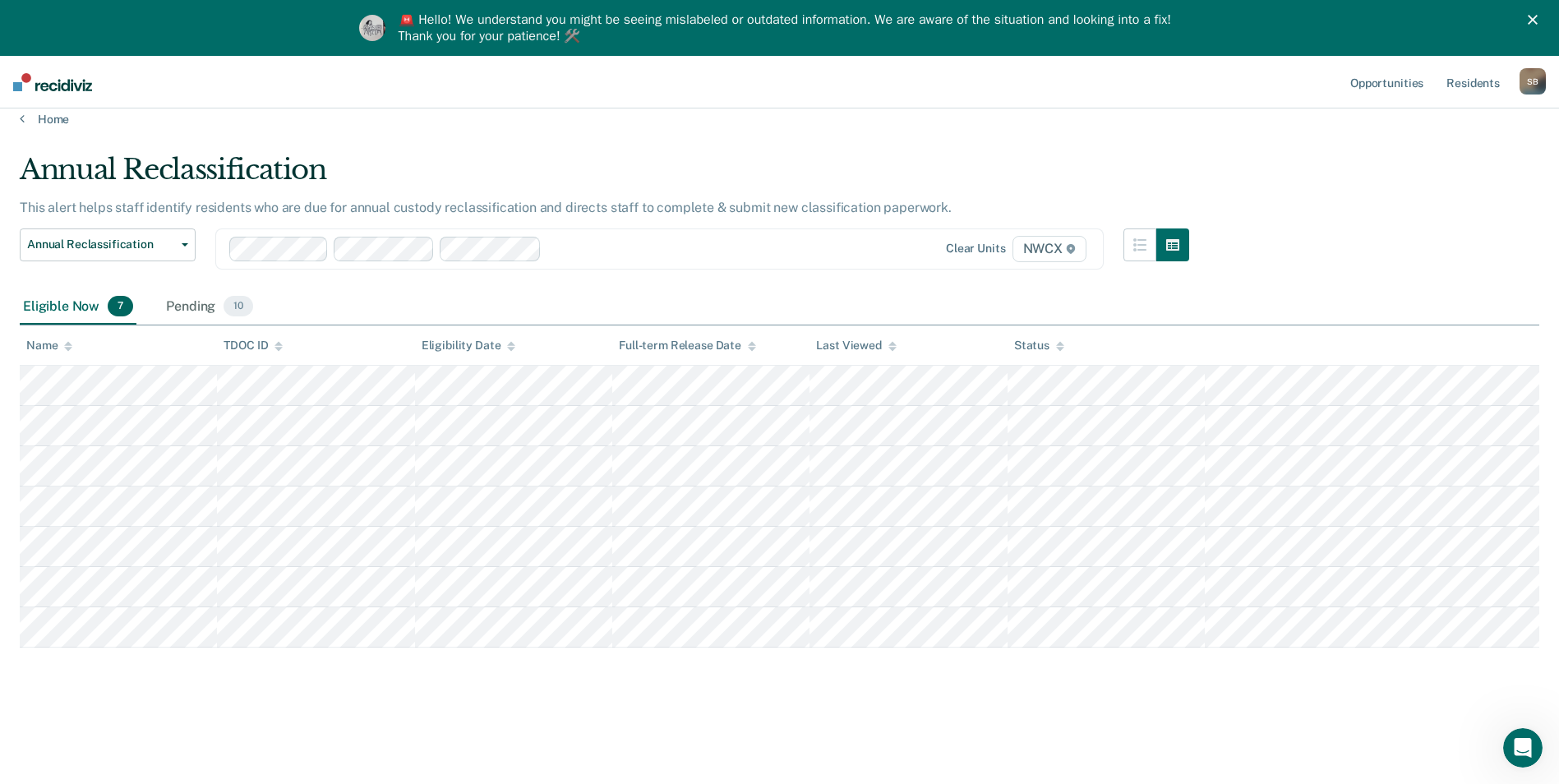 scroll, scrollTop: 0, scrollLeft: 0, axis: both 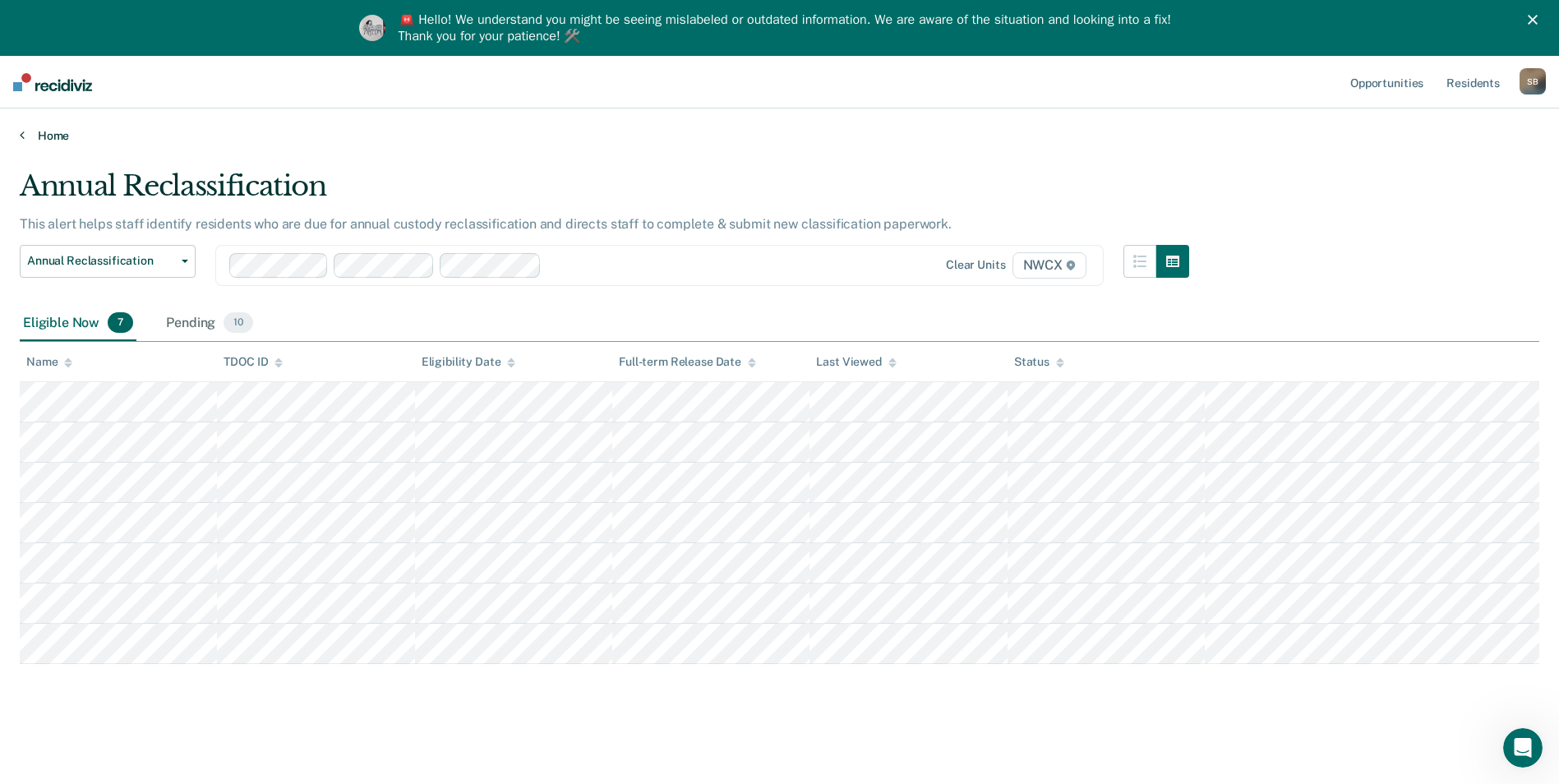 click on "Home" at bounding box center (779, 136) 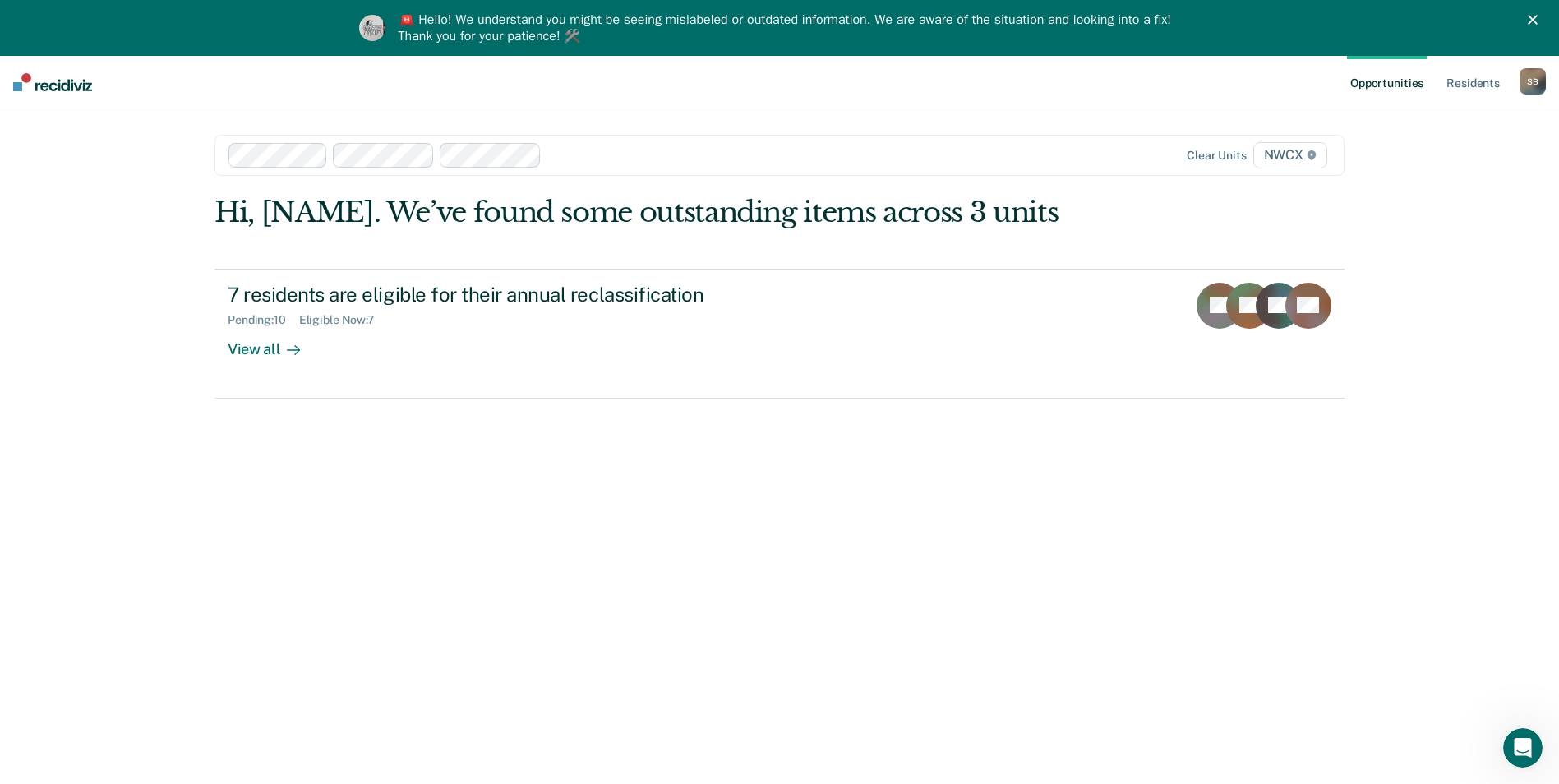 drag, startPoint x: 1072, startPoint y: 598, endPoint x: 1083, endPoint y: 580, distance: 21.095023 